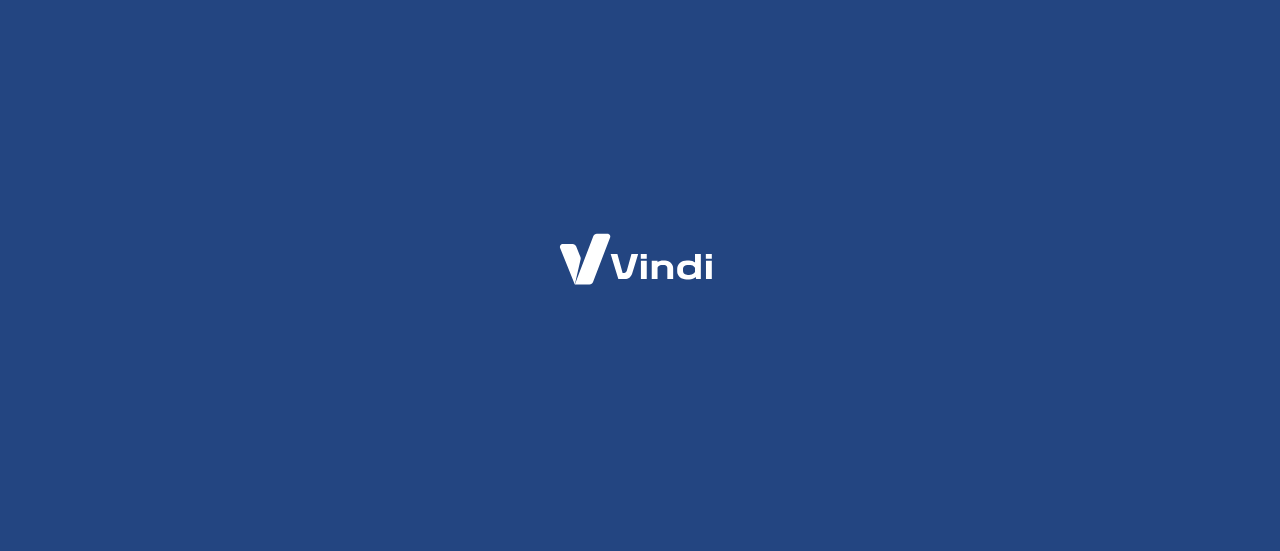 scroll, scrollTop: 0, scrollLeft: 0, axis: both 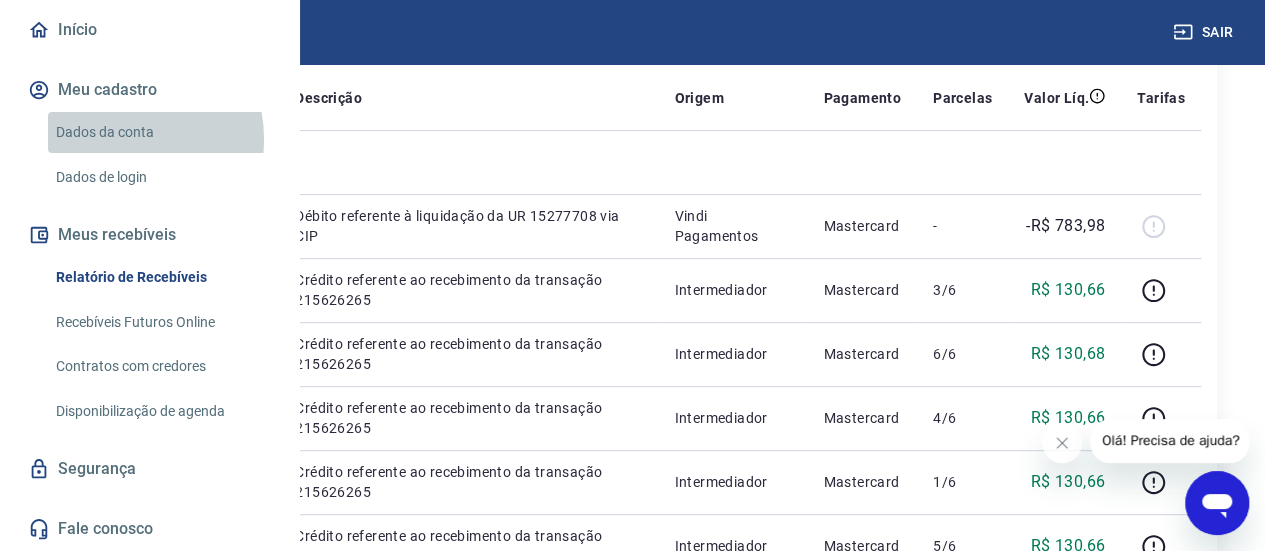 click on "Dados da conta" at bounding box center (161, 132) 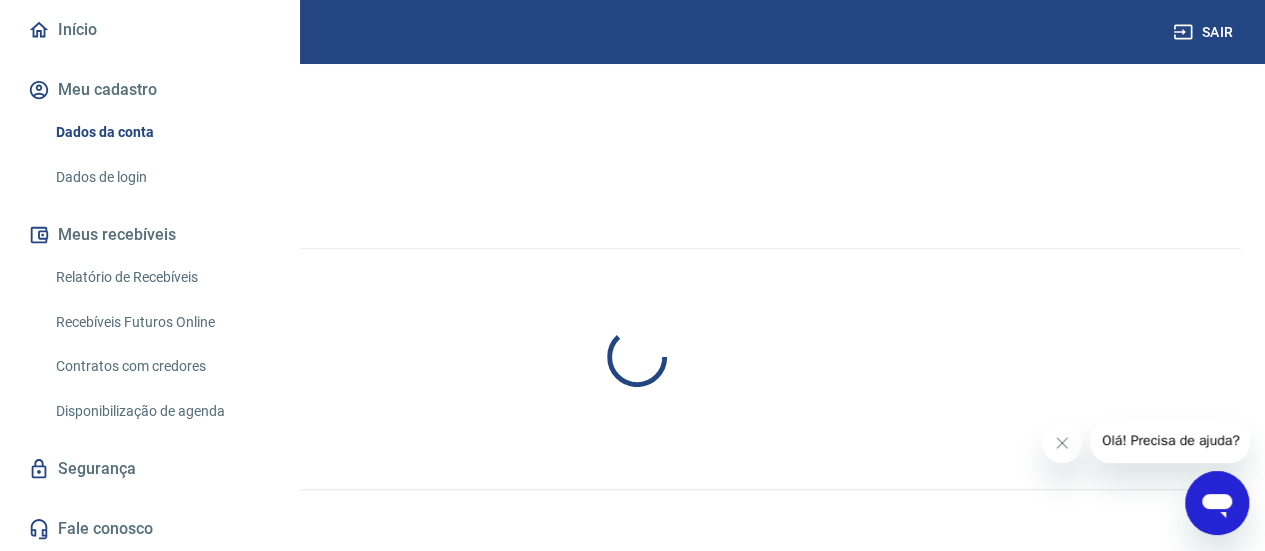 scroll, scrollTop: 0, scrollLeft: 0, axis: both 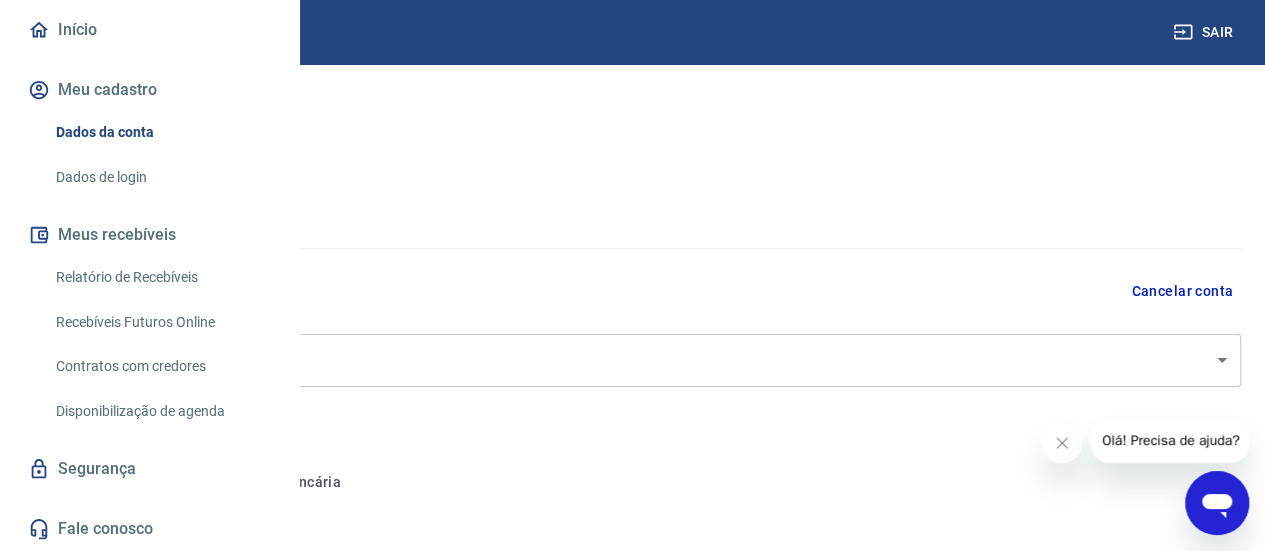 select on "business" 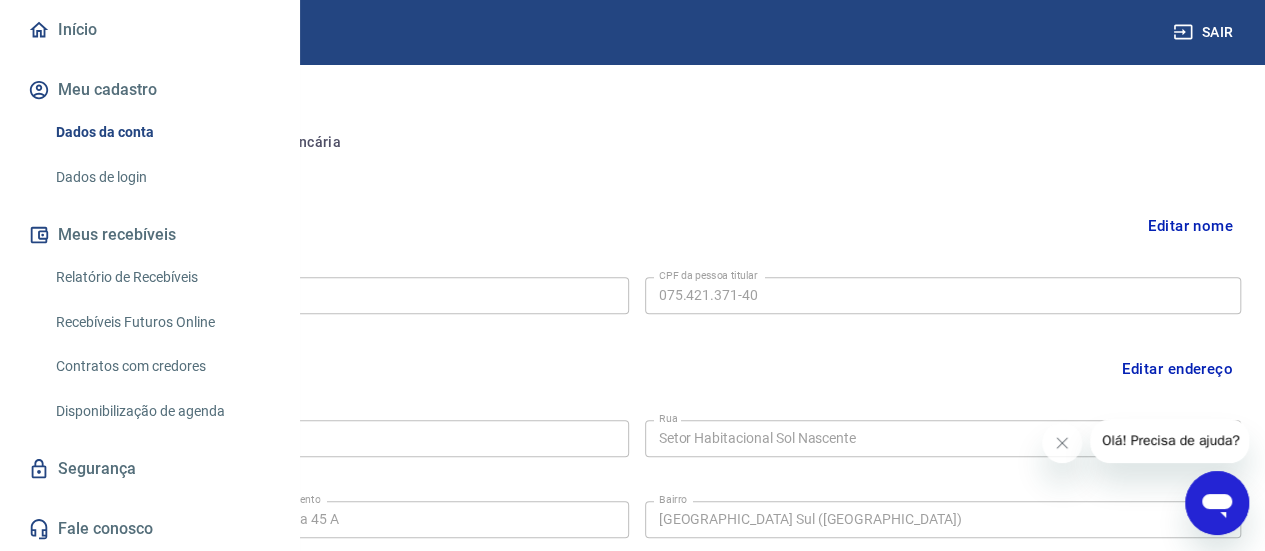 scroll, scrollTop: 341, scrollLeft: 0, axis: vertical 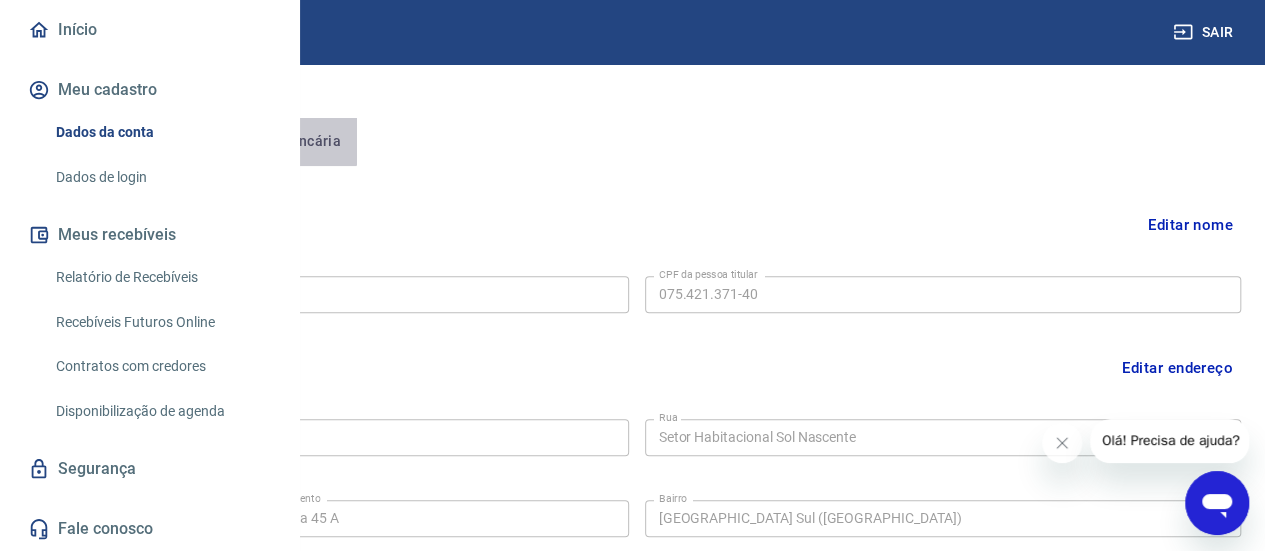 click on "Conta bancária" at bounding box center [274, 142] 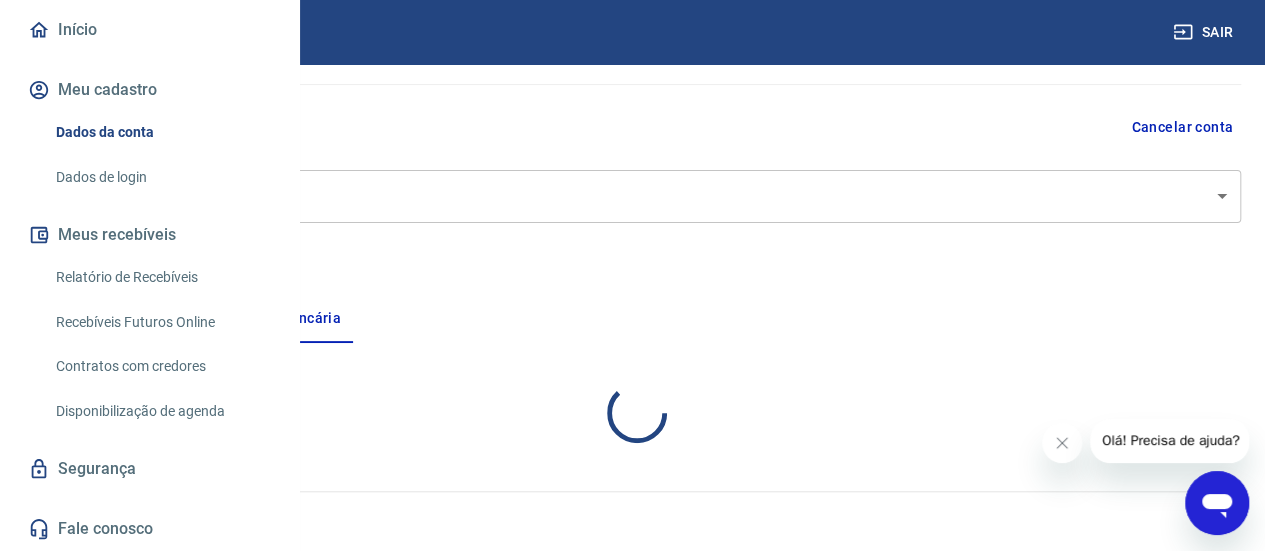 select on "1" 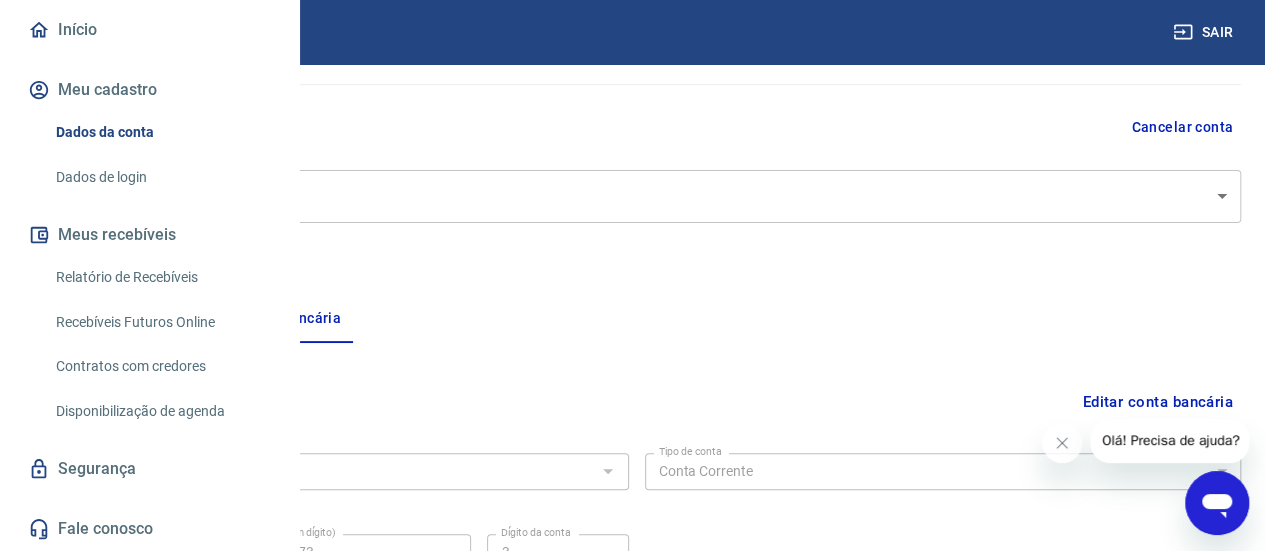 scroll, scrollTop: 341, scrollLeft: 0, axis: vertical 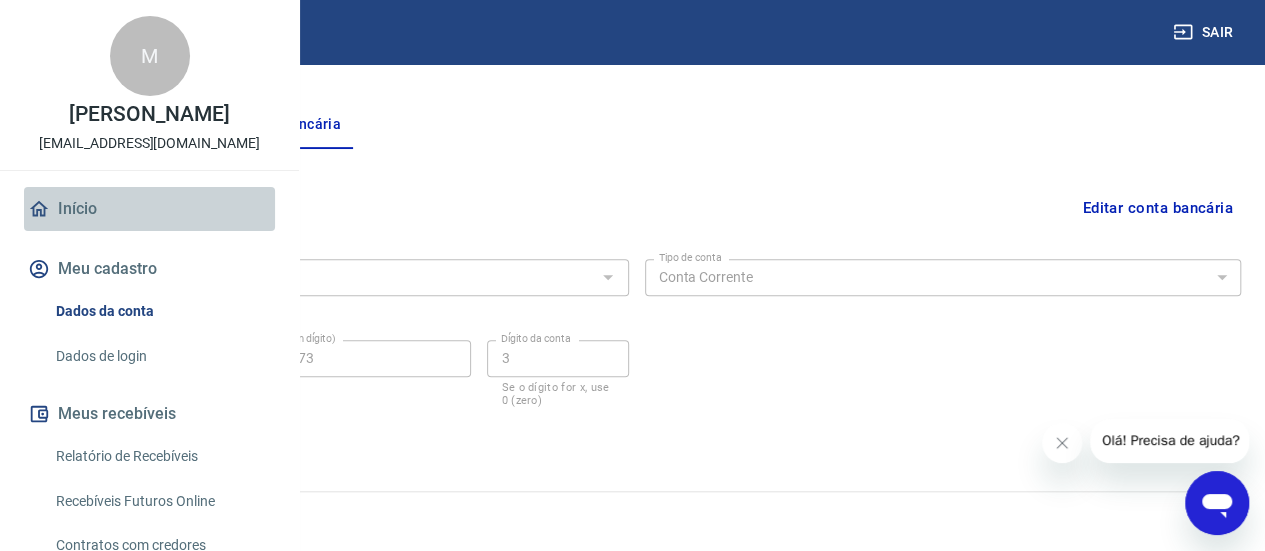 click on "Início" at bounding box center (149, 209) 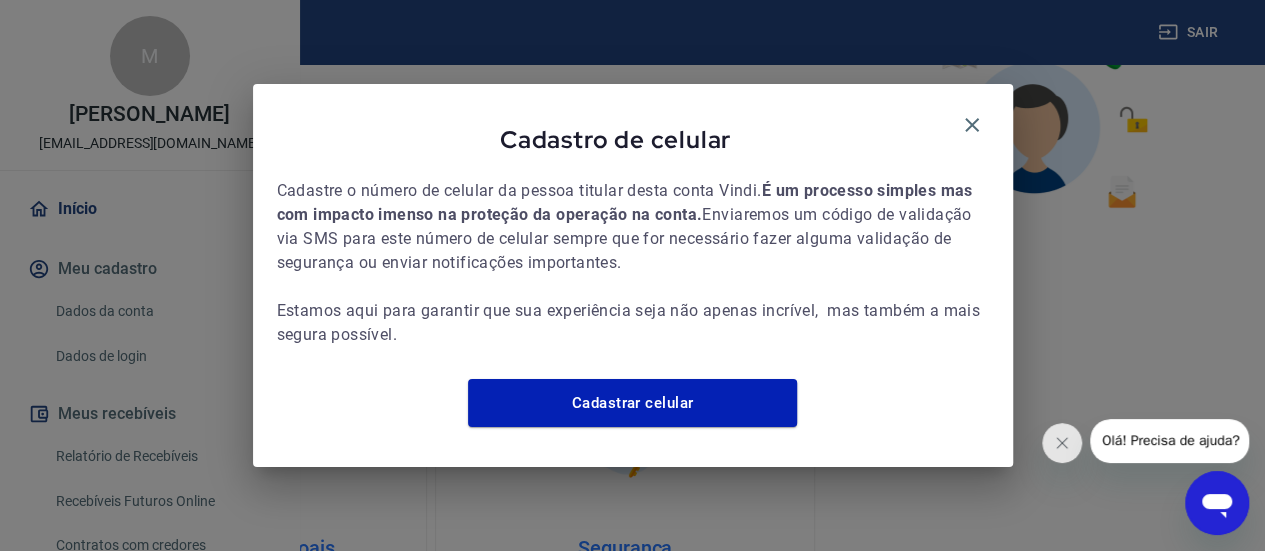 scroll, scrollTop: 1148, scrollLeft: 0, axis: vertical 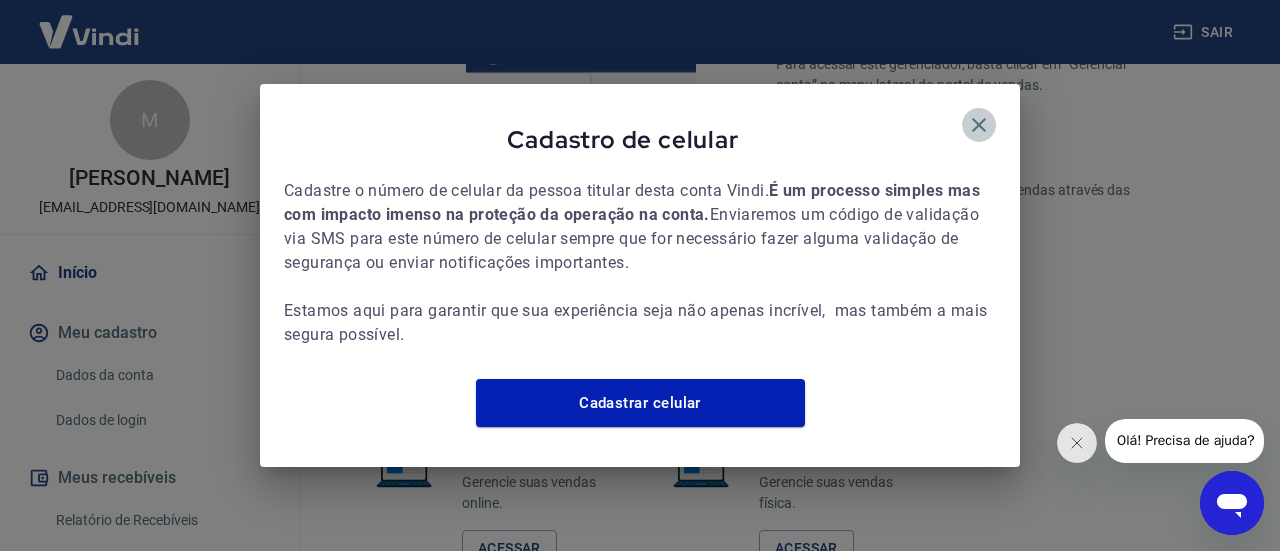 click 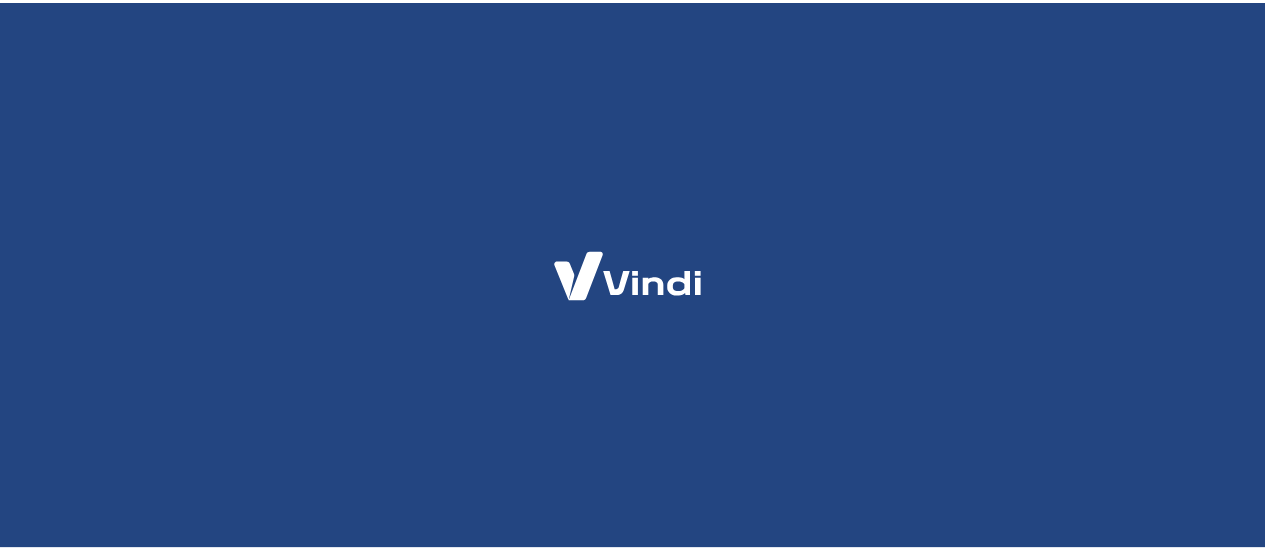scroll, scrollTop: 0, scrollLeft: 0, axis: both 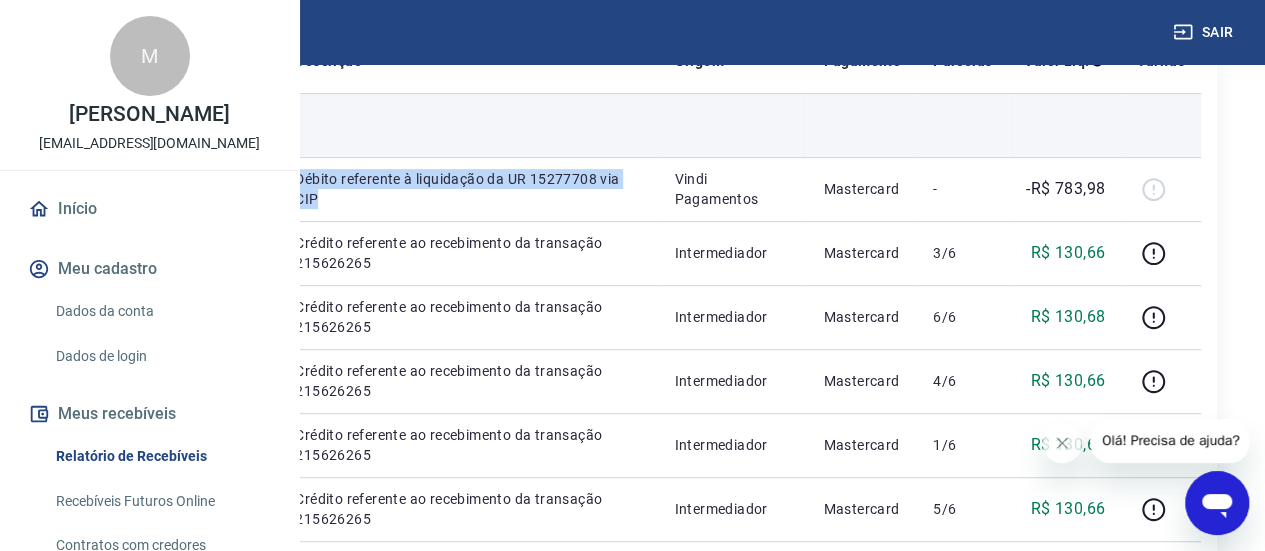 drag, startPoint x: 645, startPoint y: 261, endPoint x: 574, endPoint y: 148, distance: 133.45412 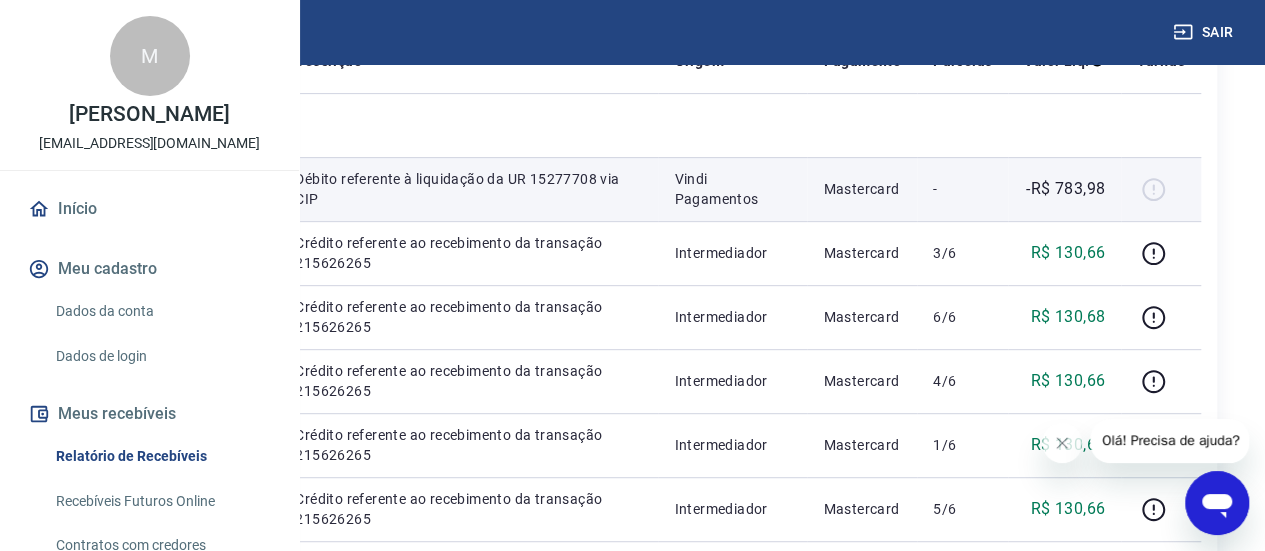 click on "Vindi Pagamentos" at bounding box center (732, 189) 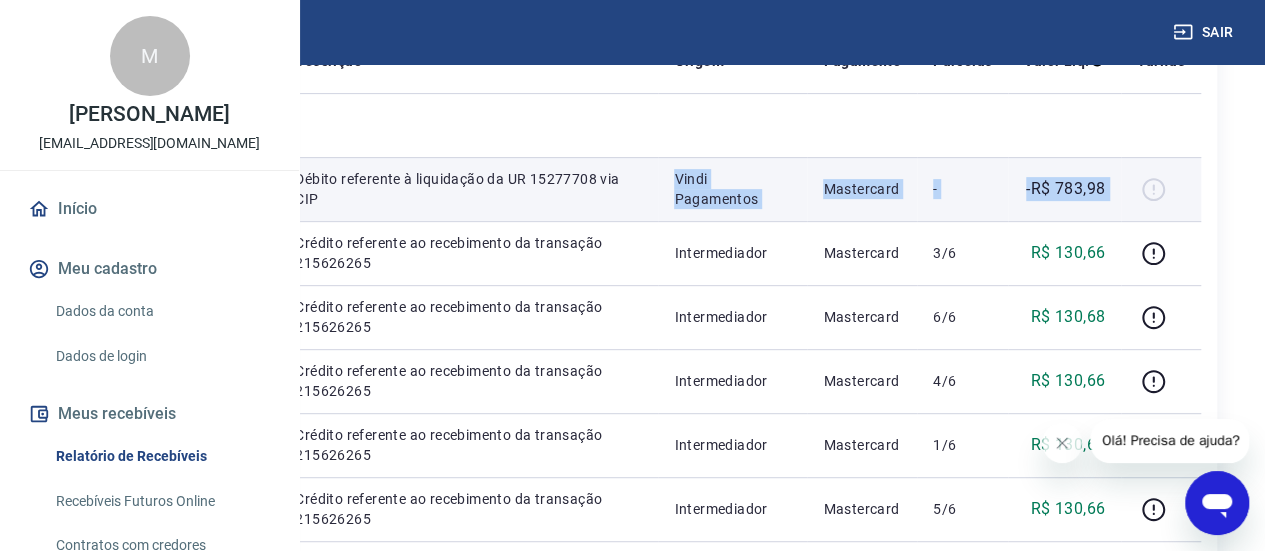 drag, startPoint x: 709, startPoint y: 201, endPoint x: 1174, endPoint y: 222, distance: 465.47394 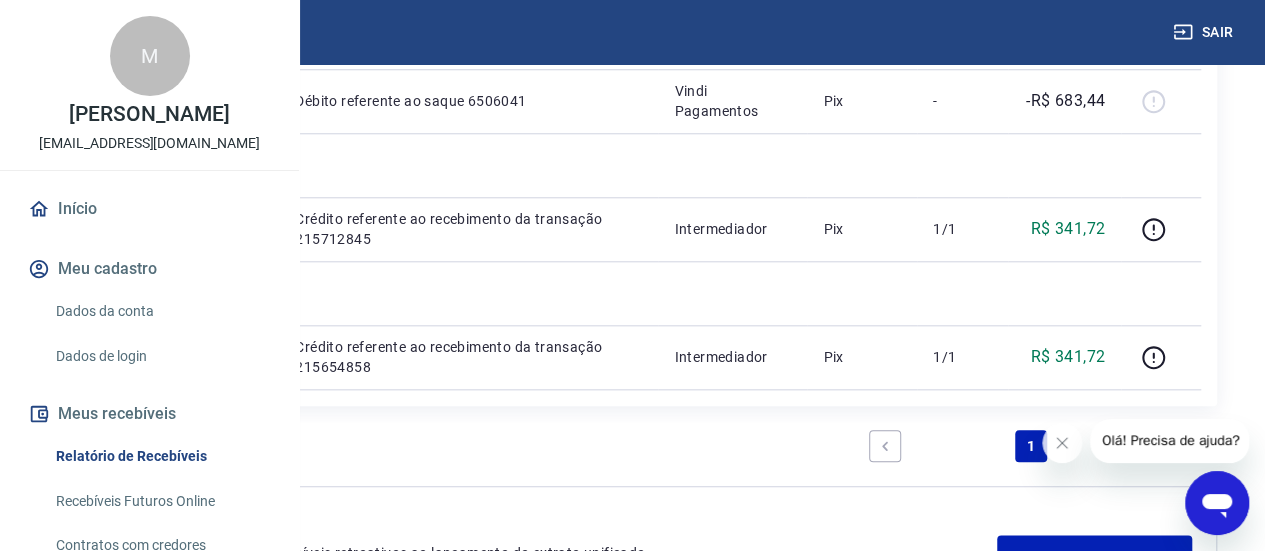scroll, scrollTop: 1016, scrollLeft: 0, axis: vertical 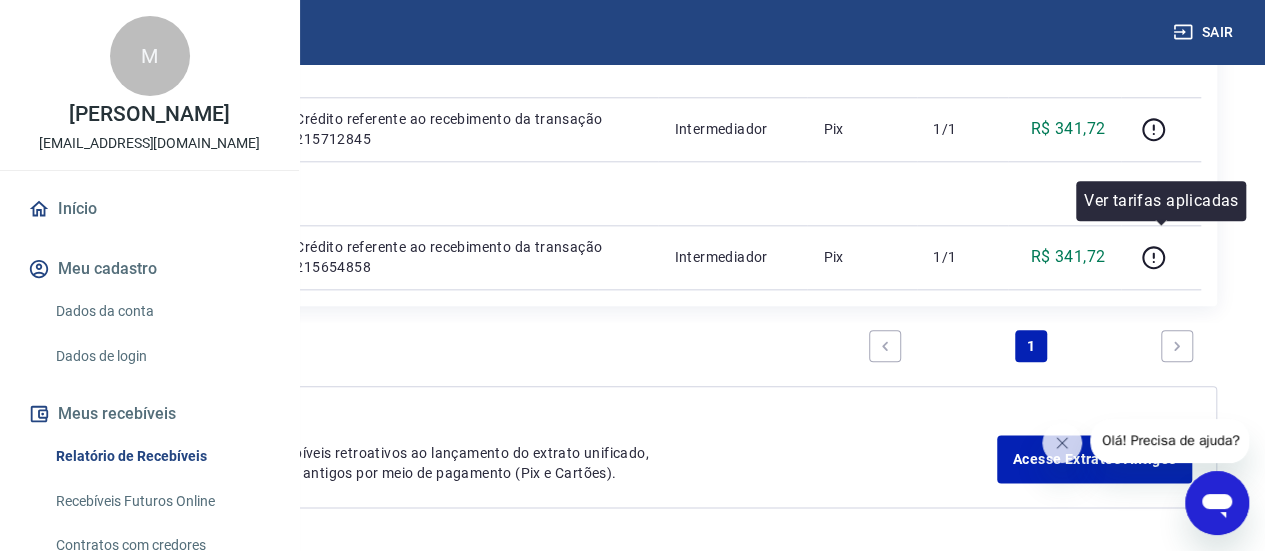 click 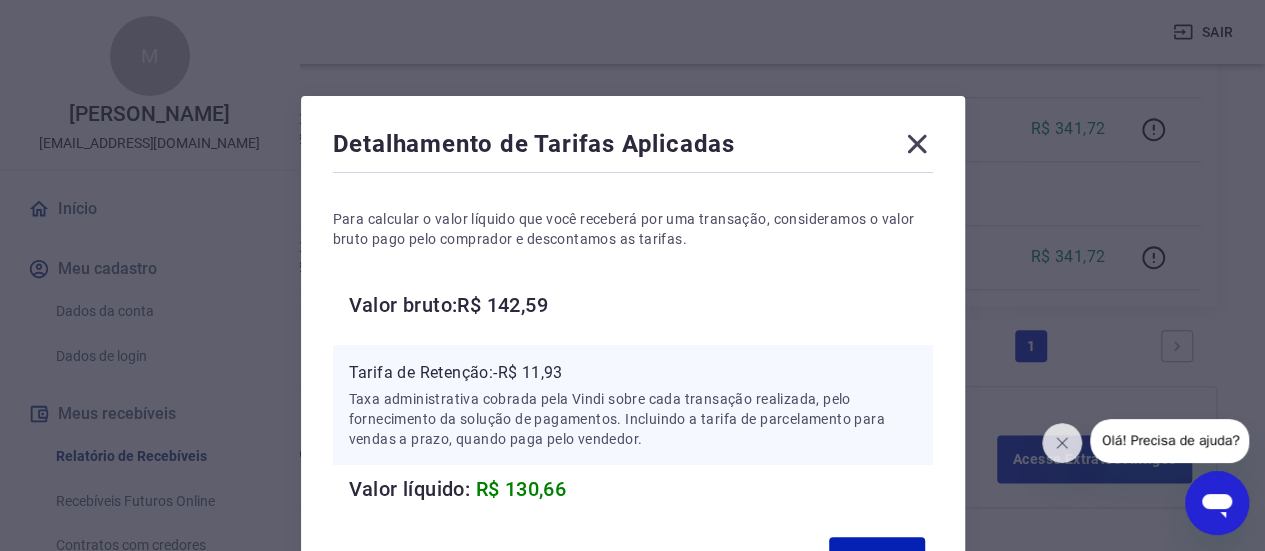 scroll, scrollTop: 100, scrollLeft: 0, axis: vertical 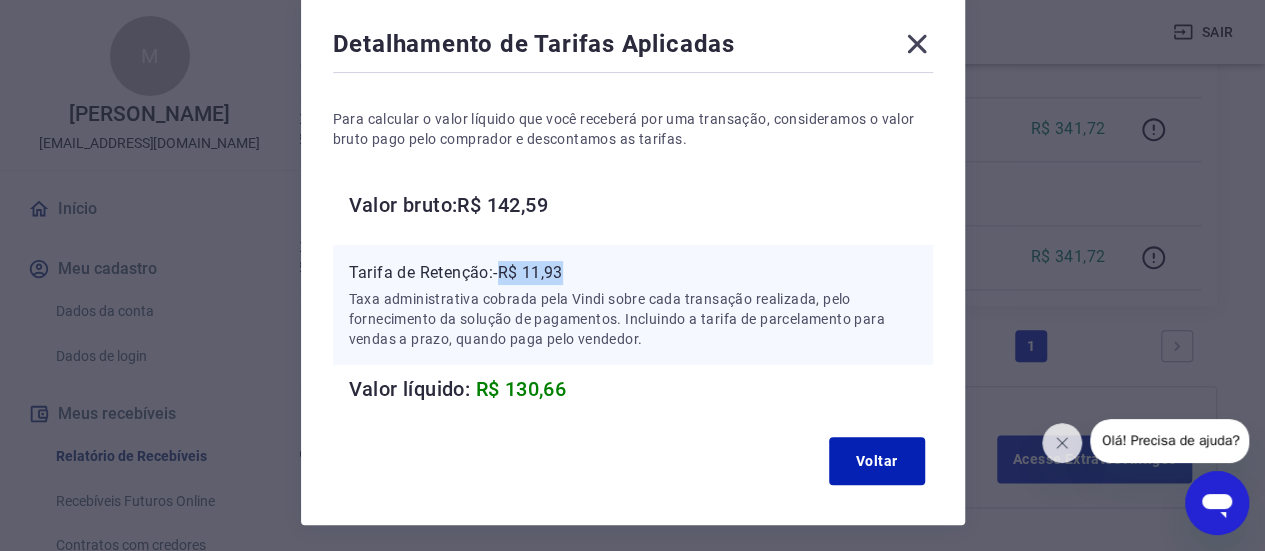 drag, startPoint x: 504, startPoint y: 265, endPoint x: 582, endPoint y: 267, distance: 78.025635 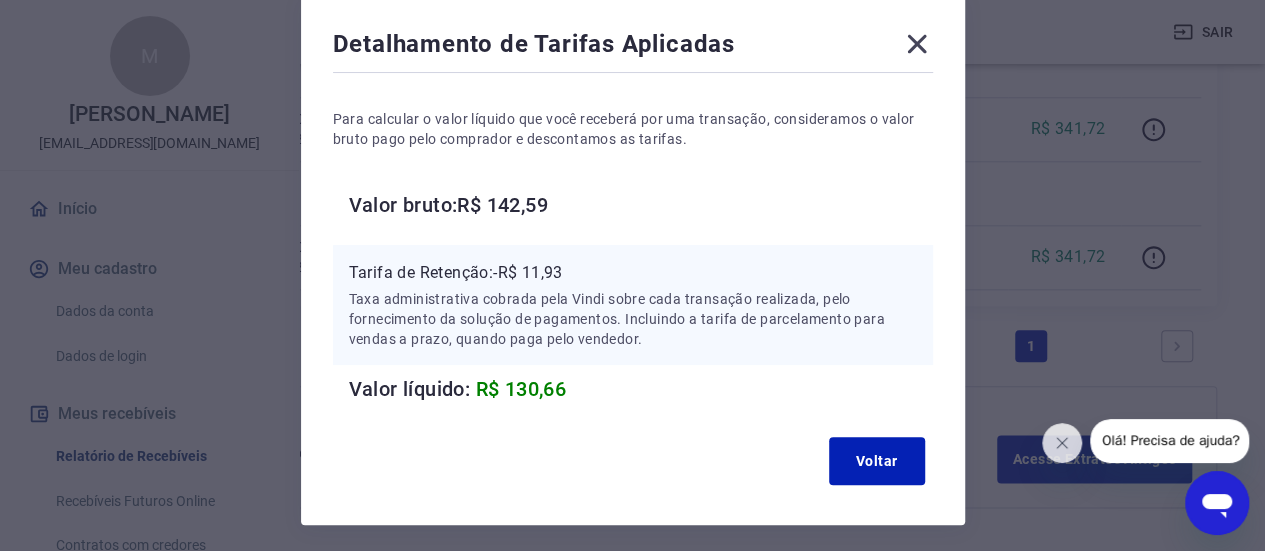 click on "Valor bruto:  R$ 142,59" at bounding box center (641, 205) 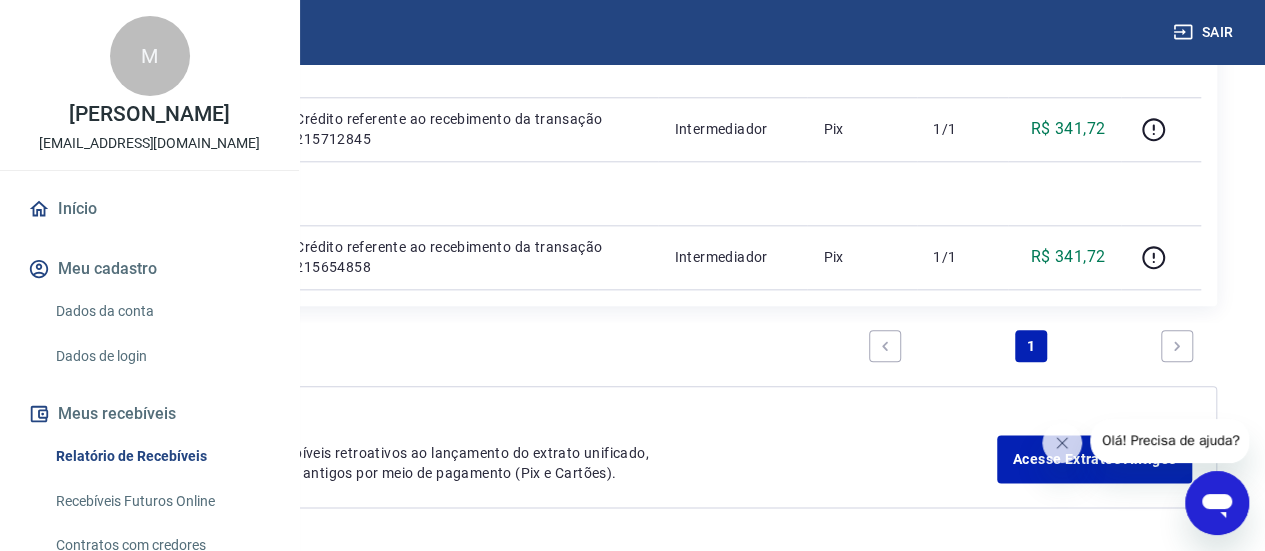 scroll, scrollTop: 916, scrollLeft: 0, axis: vertical 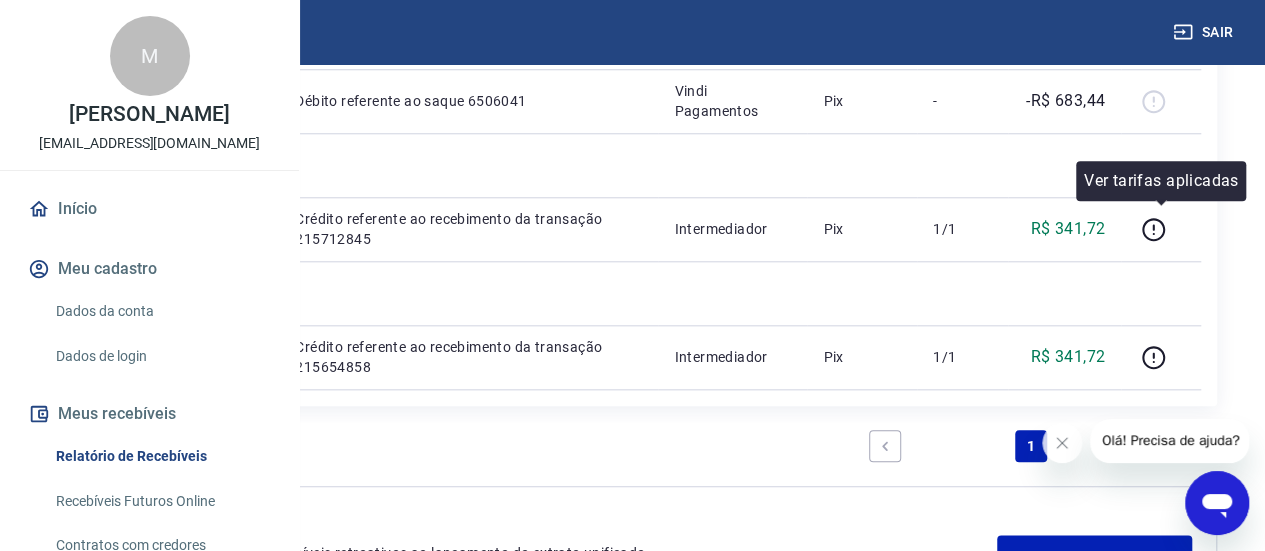 click 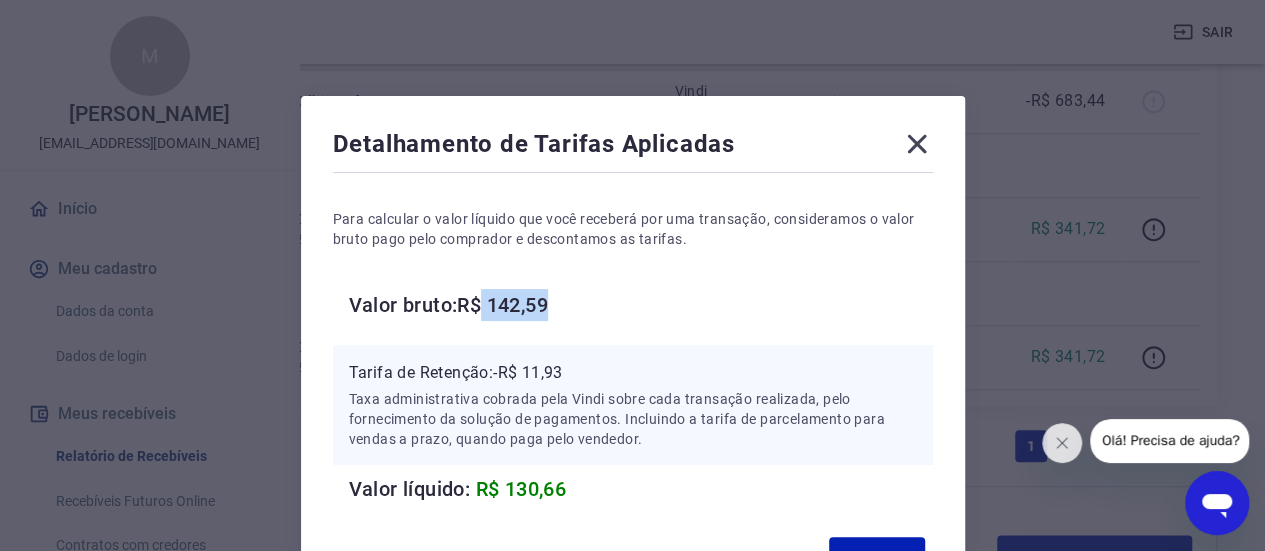 drag, startPoint x: 488, startPoint y: 302, endPoint x: 593, endPoint y: 299, distance: 105.04285 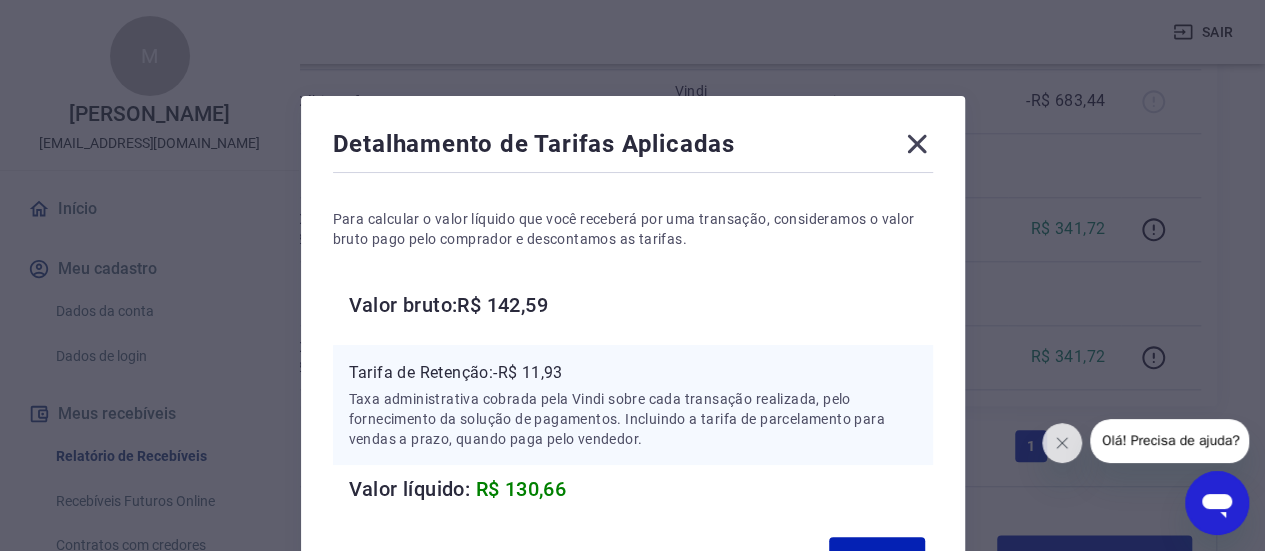 scroll, scrollTop: 100, scrollLeft: 0, axis: vertical 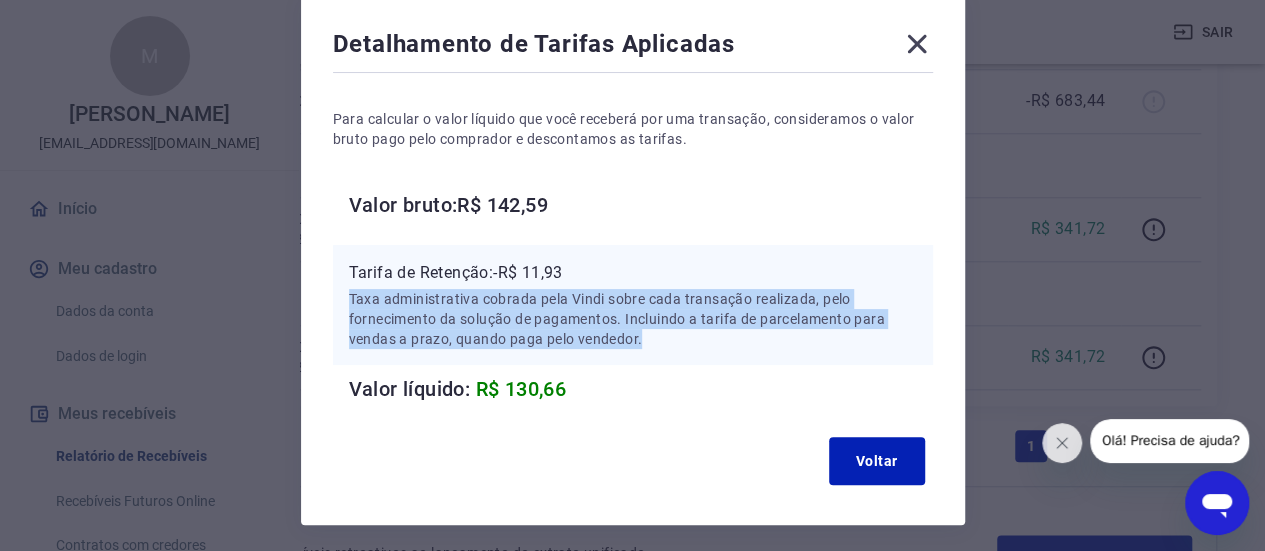 drag, startPoint x: 346, startPoint y: 294, endPoint x: 660, endPoint y: 332, distance: 316.29102 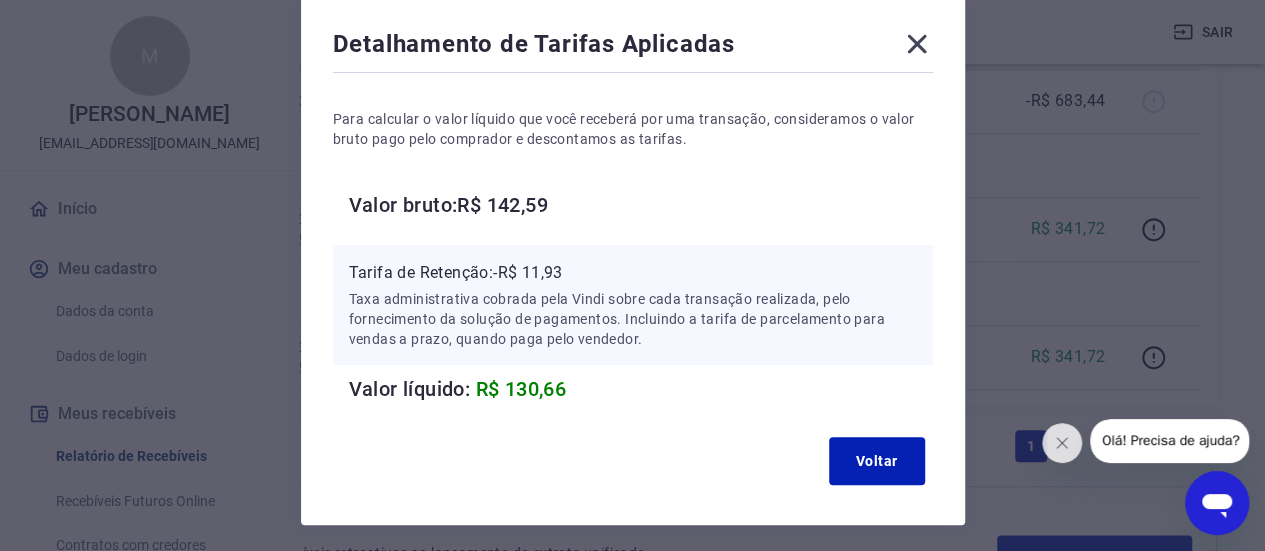 click 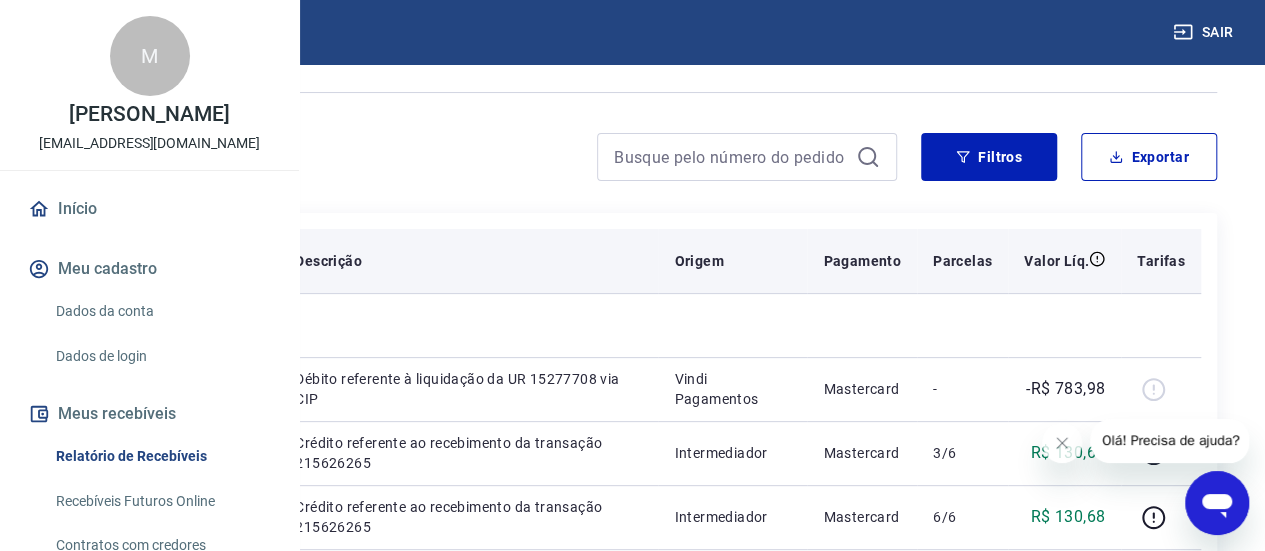 scroll, scrollTop: 216, scrollLeft: 0, axis: vertical 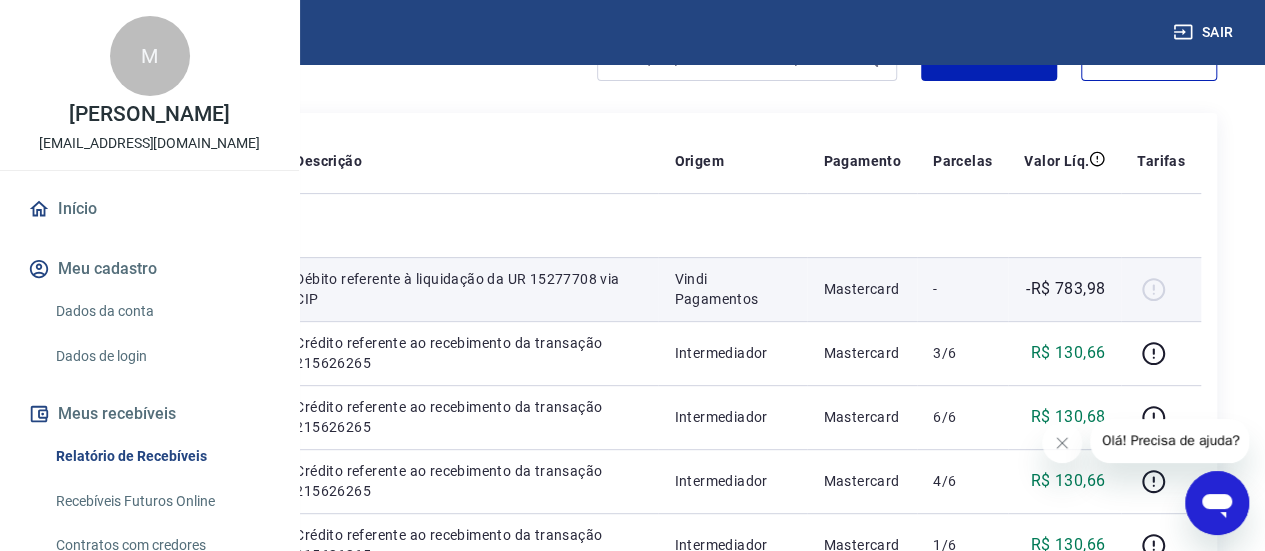 click on "-R$ 783,98" at bounding box center [1065, 289] 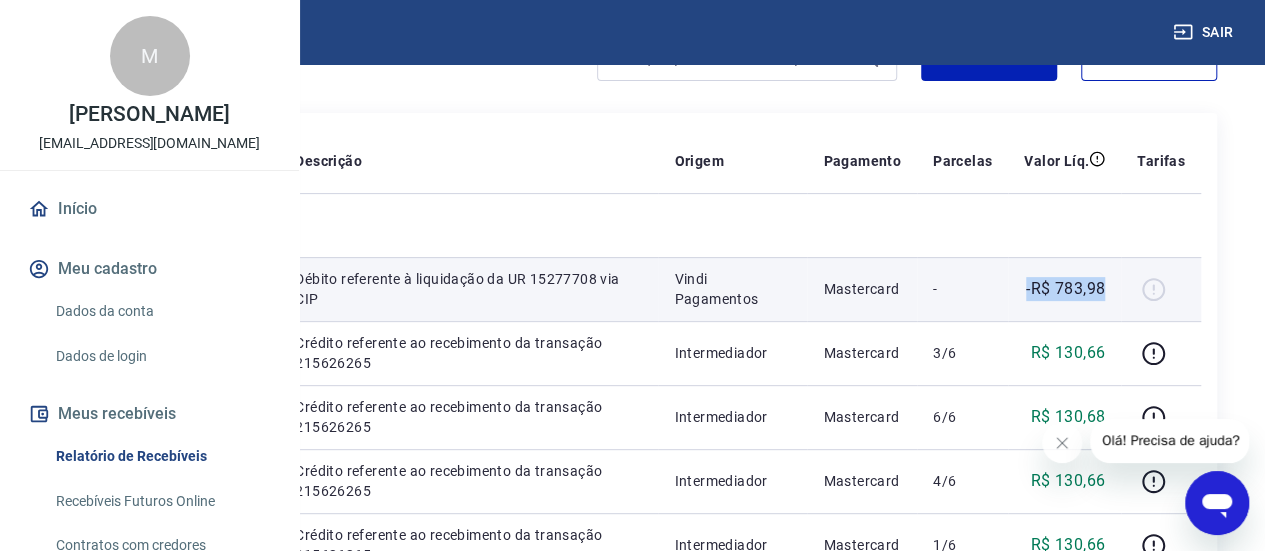 drag, startPoint x: 1112, startPoint y: 317, endPoint x: 1034, endPoint y: 307, distance: 78.63841 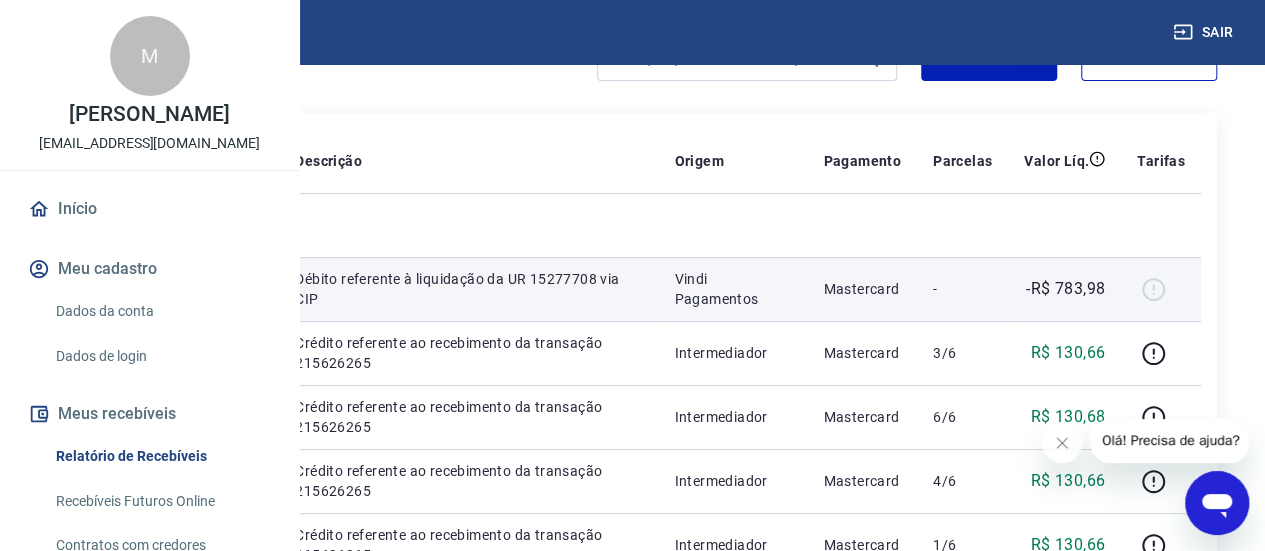 click on "-" at bounding box center [962, 289] 